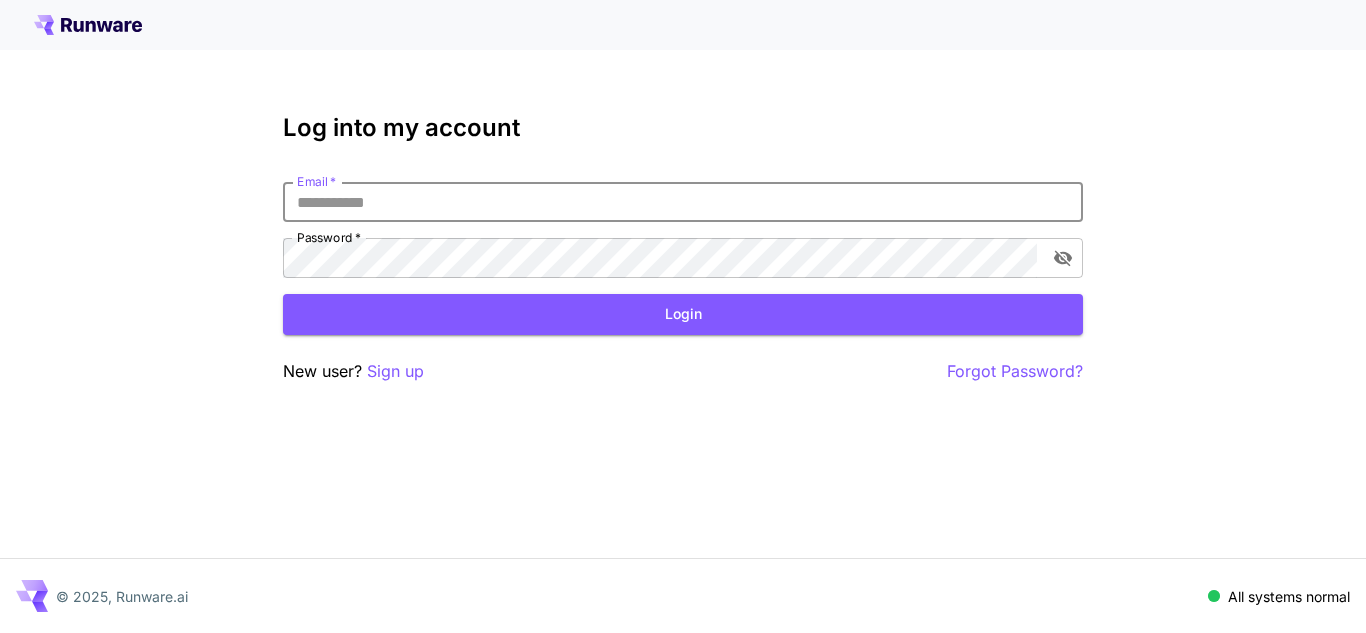 scroll, scrollTop: 0, scrollLeft: 0, axis: both 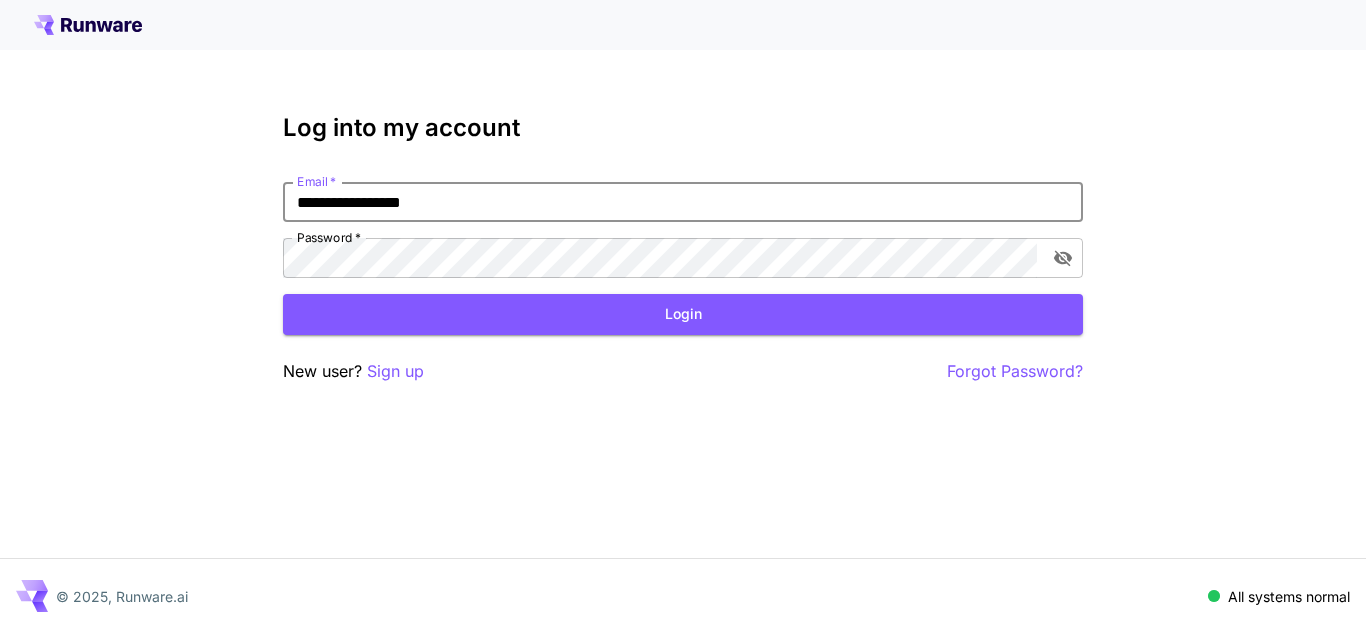 type on "**********" 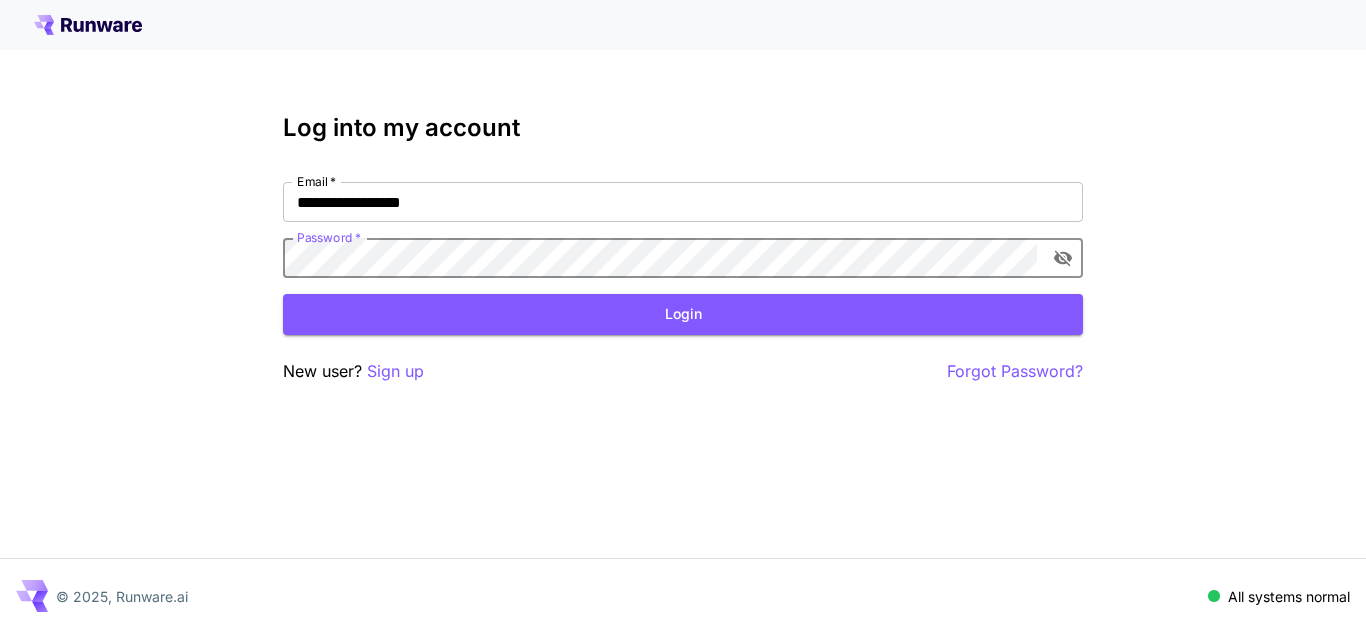click on "Login" at bounding box center [683, 314] 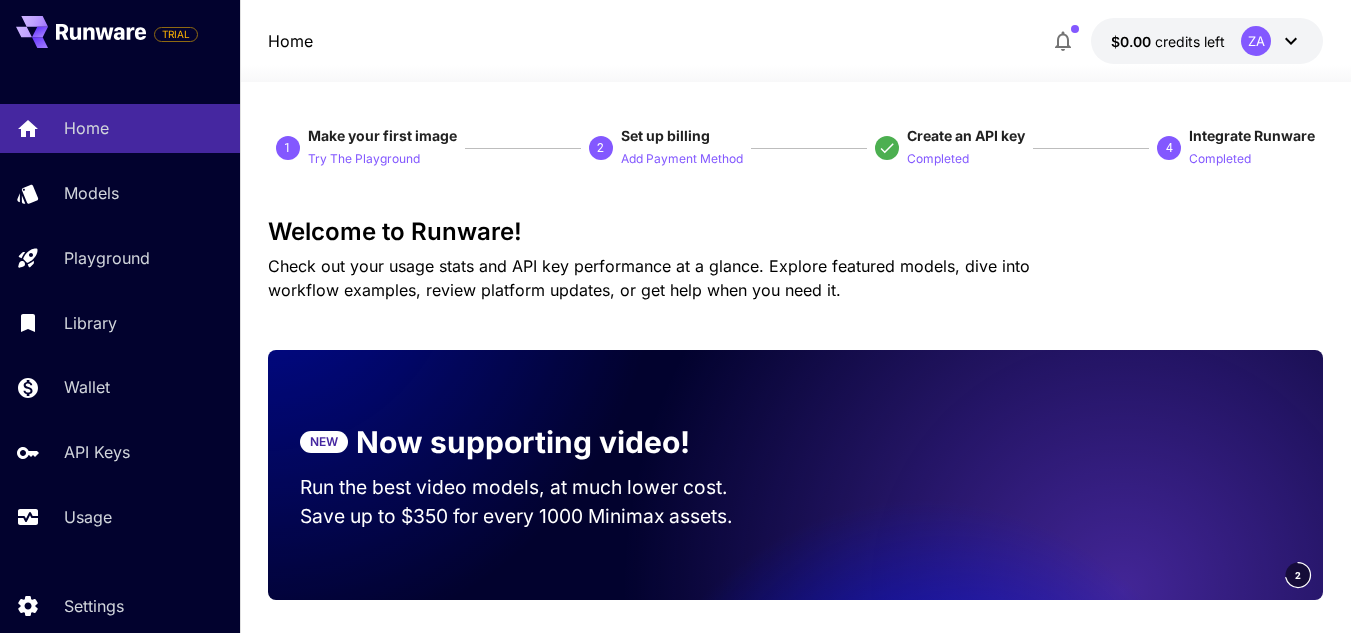 click on "ZA" at bounding box center (1256, 41) 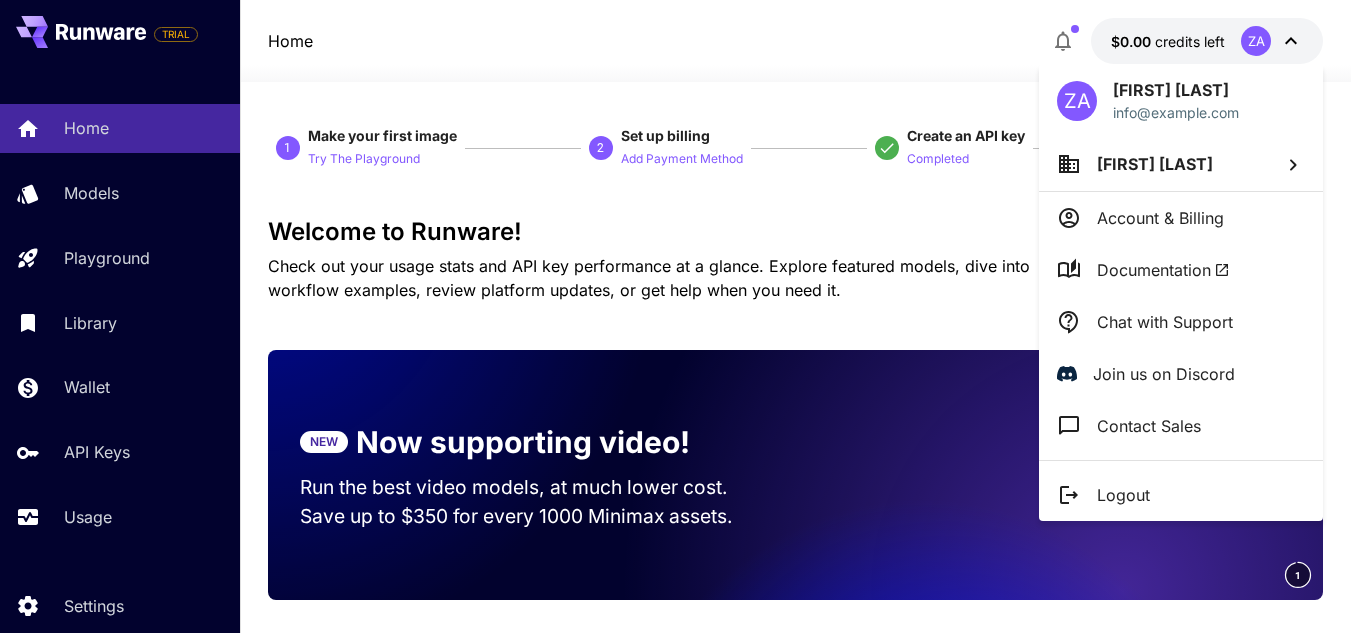 click on "Logout" at bounding box center [1123, 495] 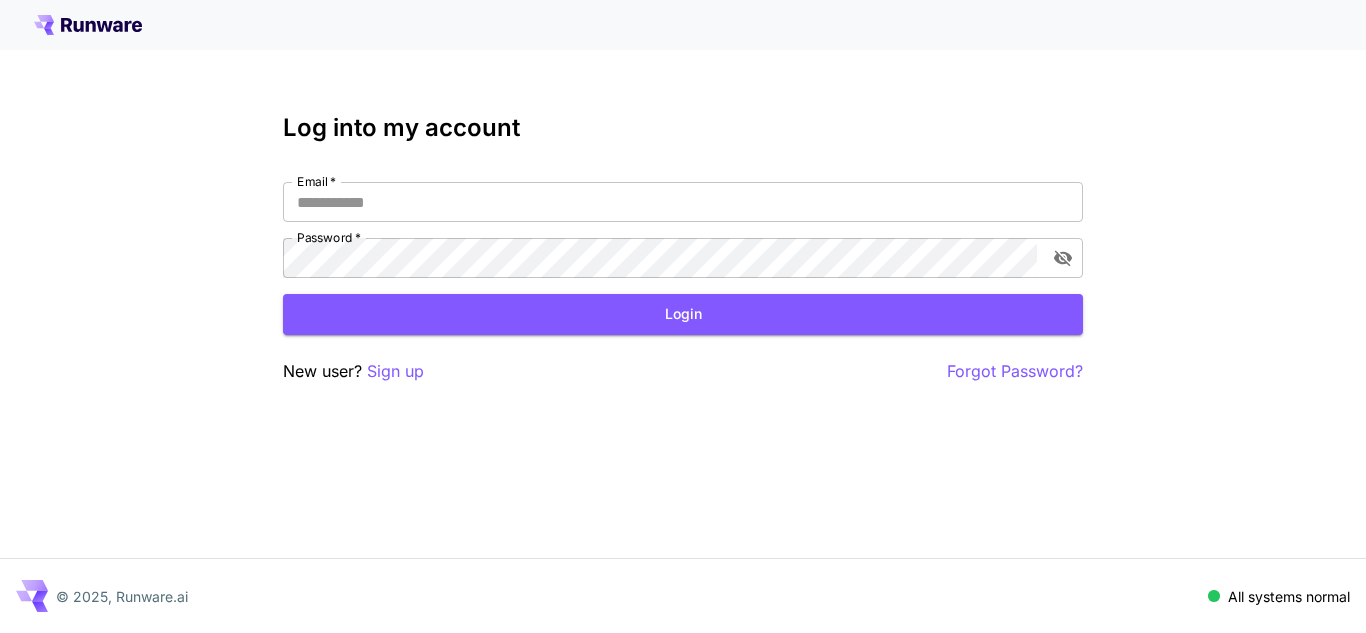 scroll, scrollTop: 0, scrollLeft: 0, axis: both 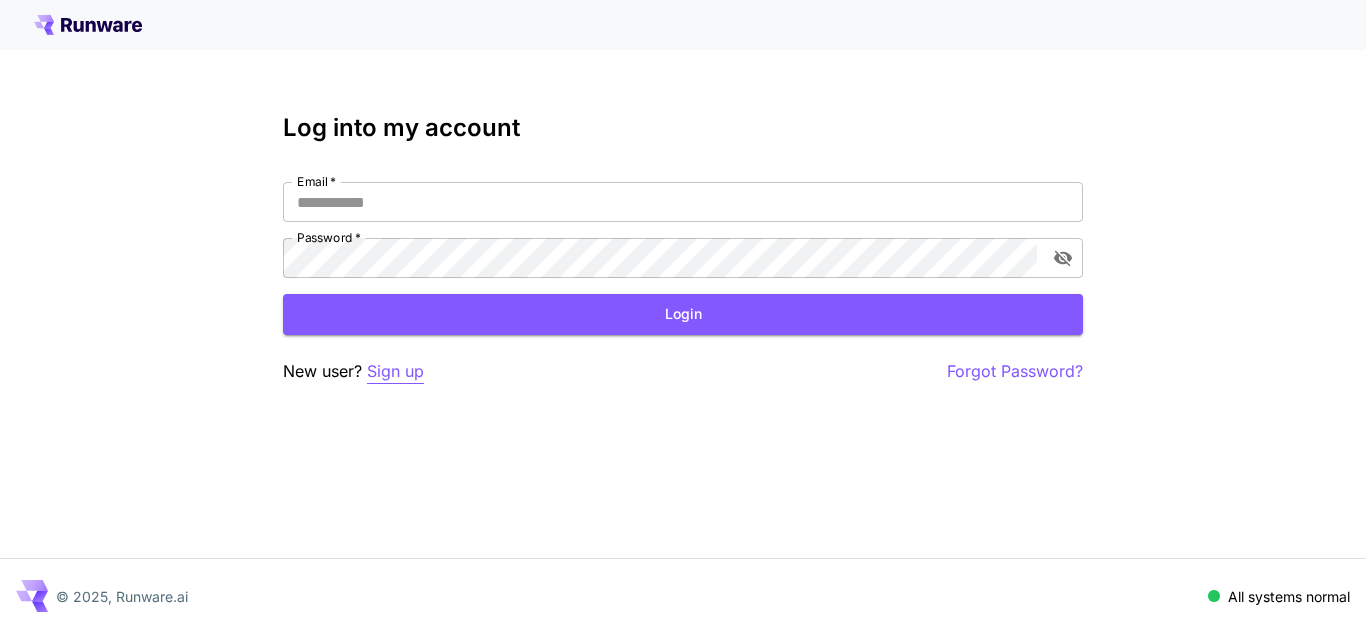 click on "Sign up" at bounding box center (395, 371) 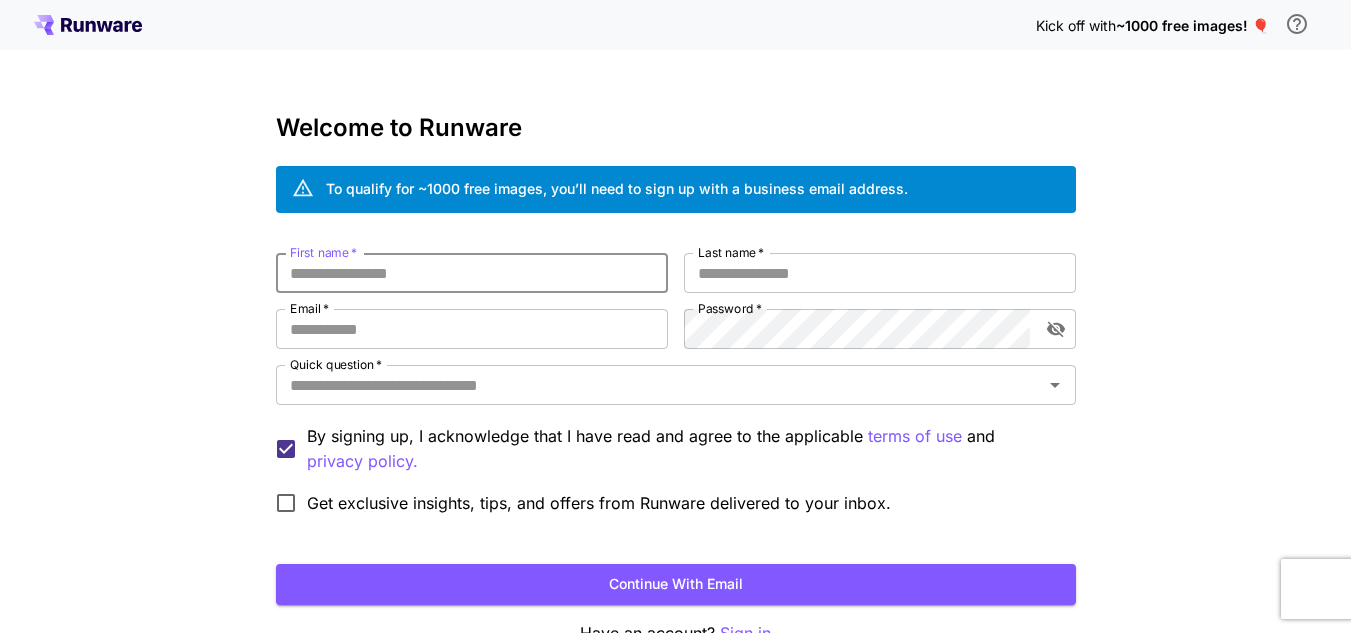 click on "First name   *" at bounding box center (472, 273) 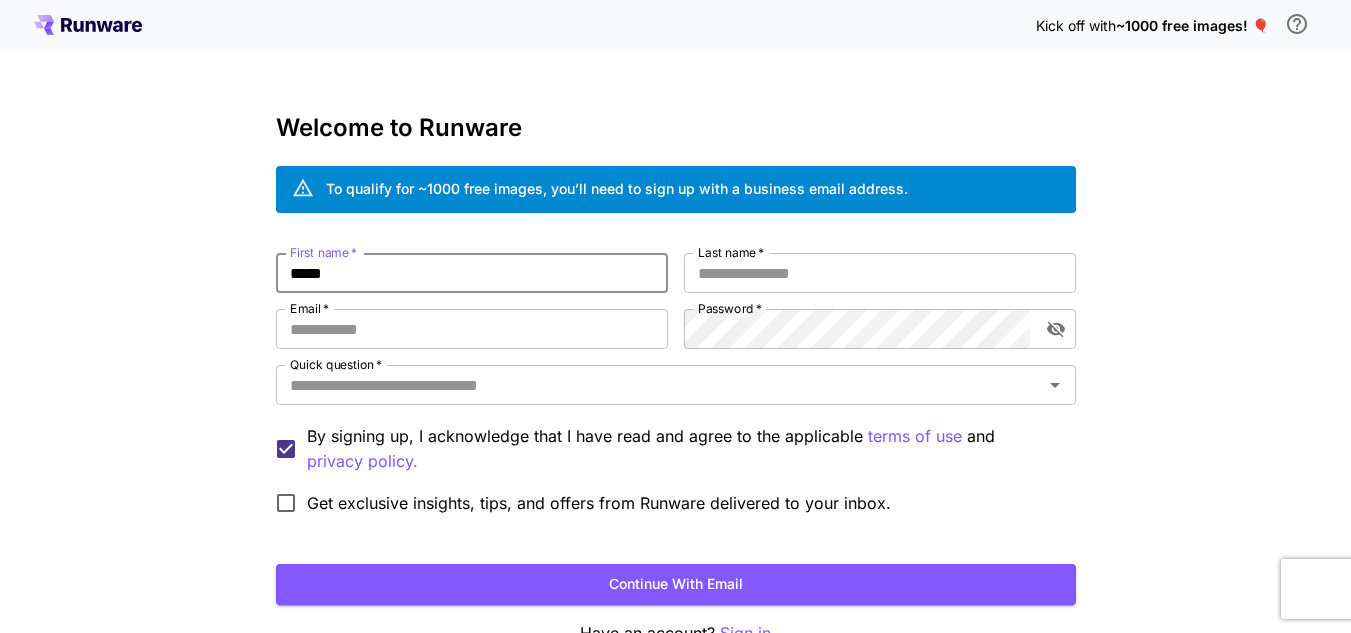 type on "*****" 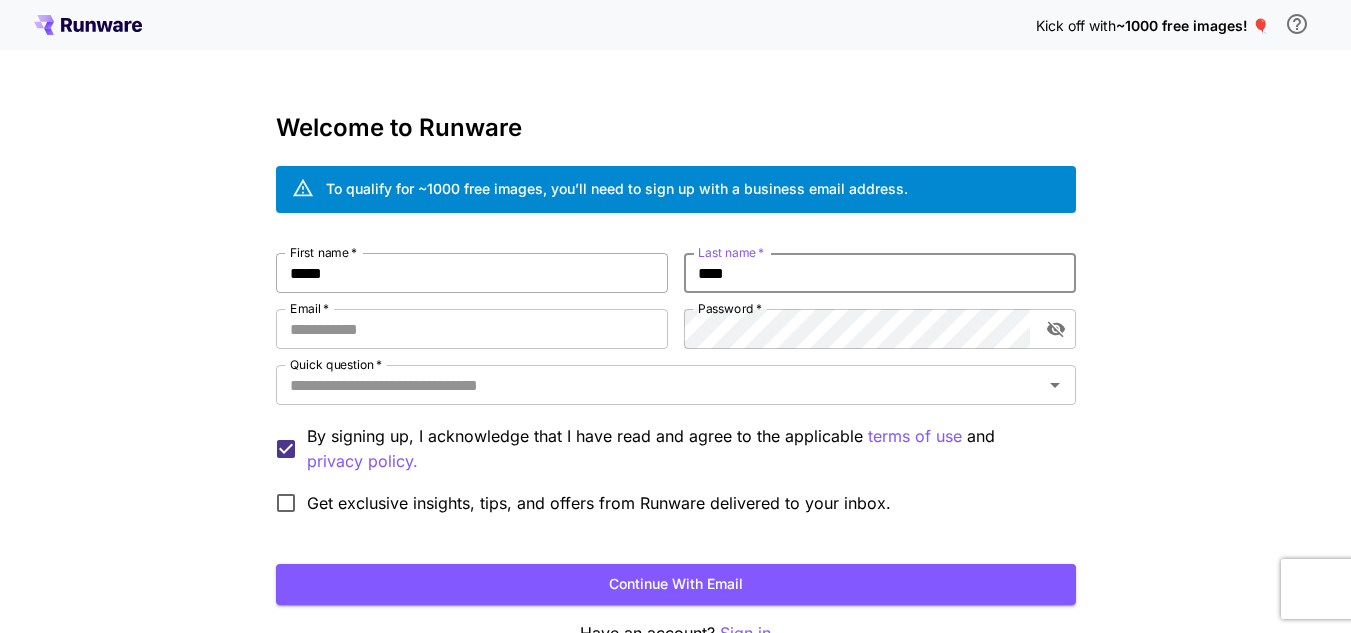 type on "****" 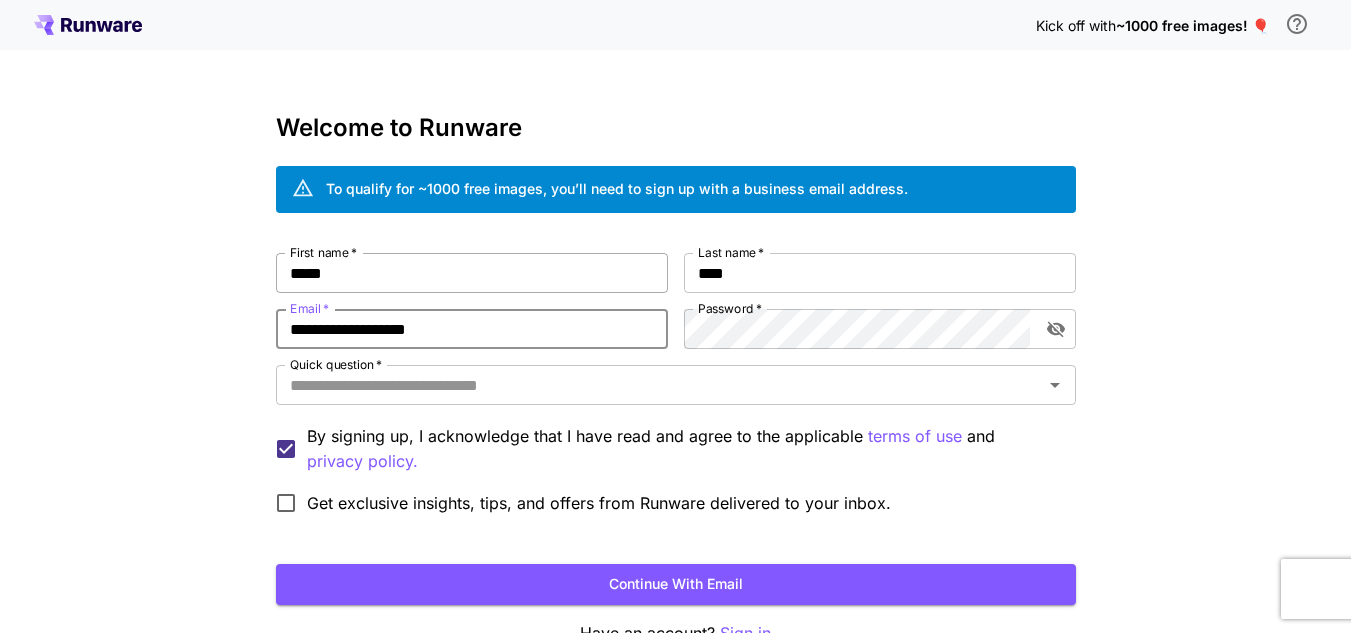 type on "**********" 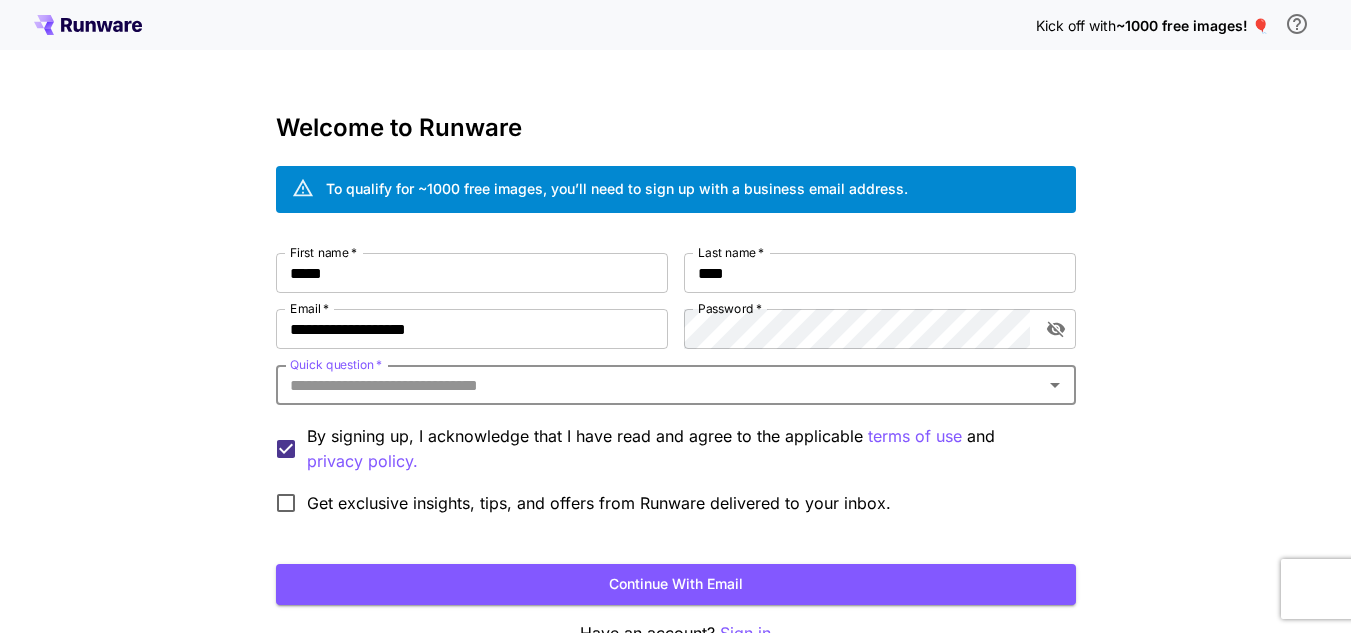 click on "Quick question   *" at bounding box center (336, 364) 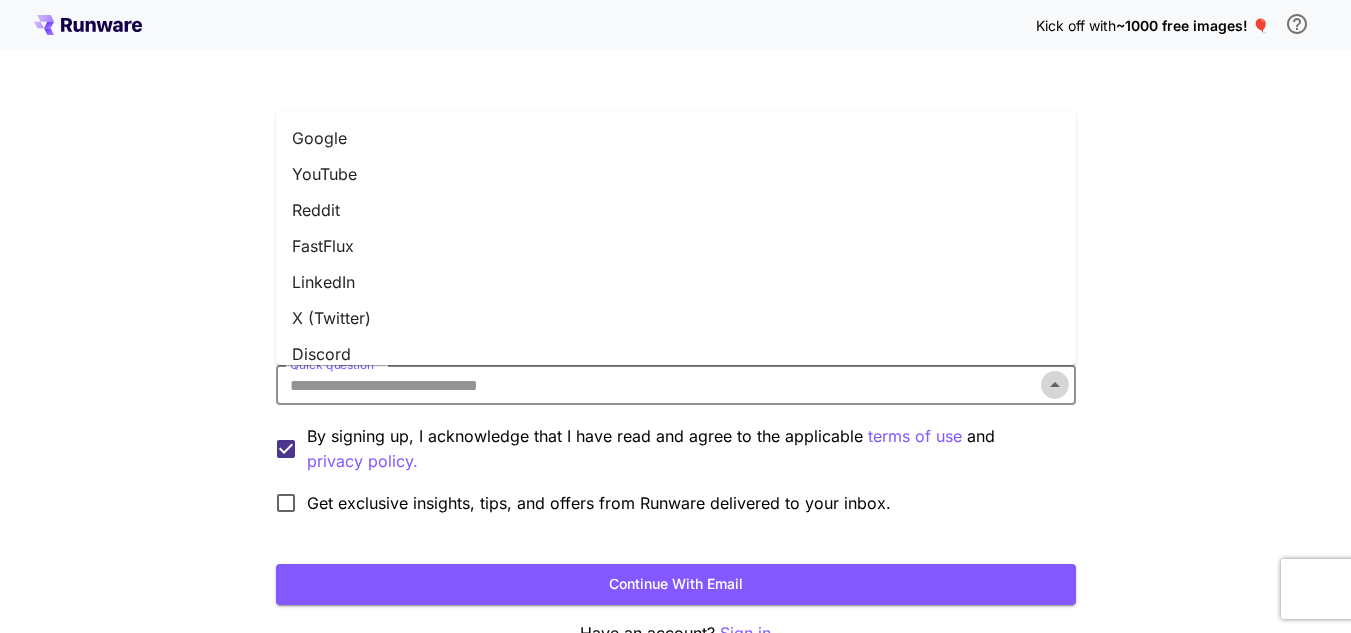 click 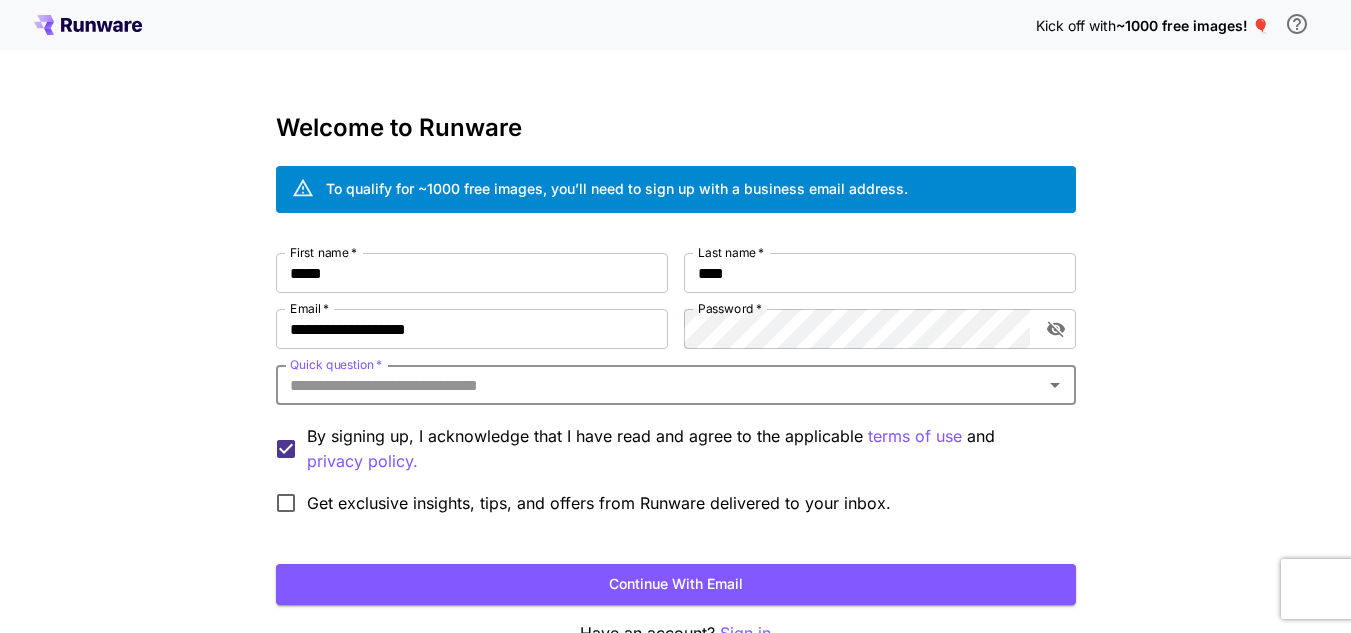 click 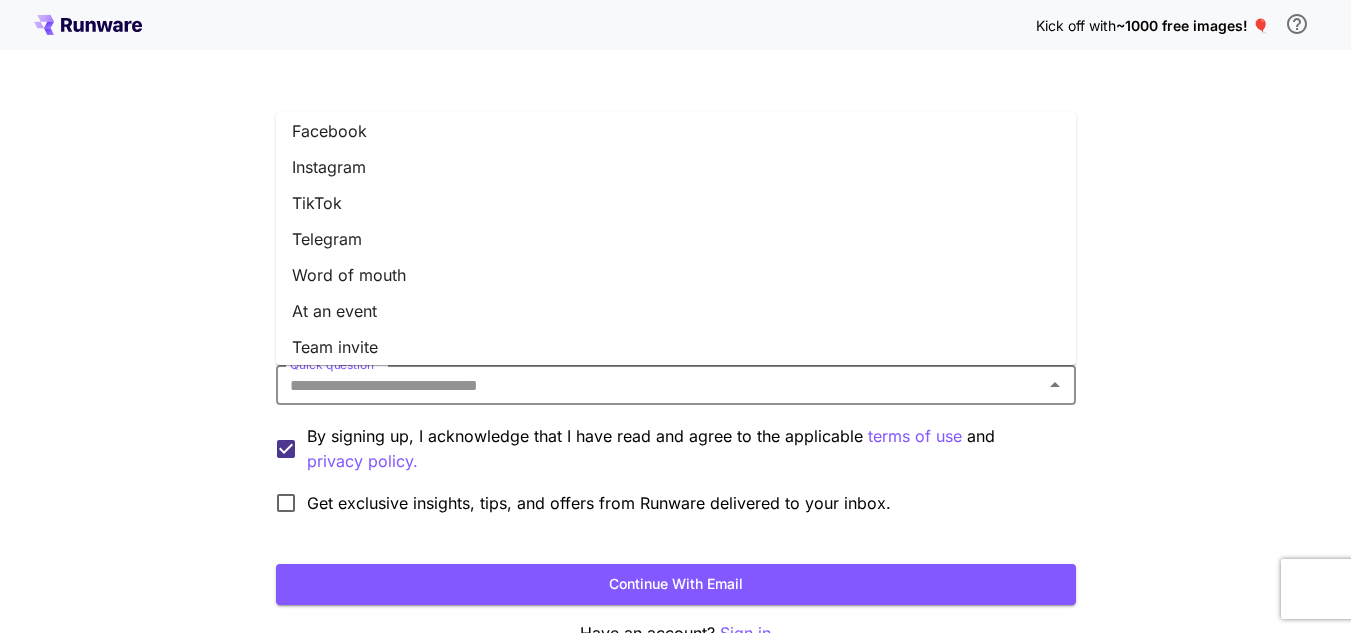 scroll, scrollTop: 300, scrollLeft: 0, axis: vertical 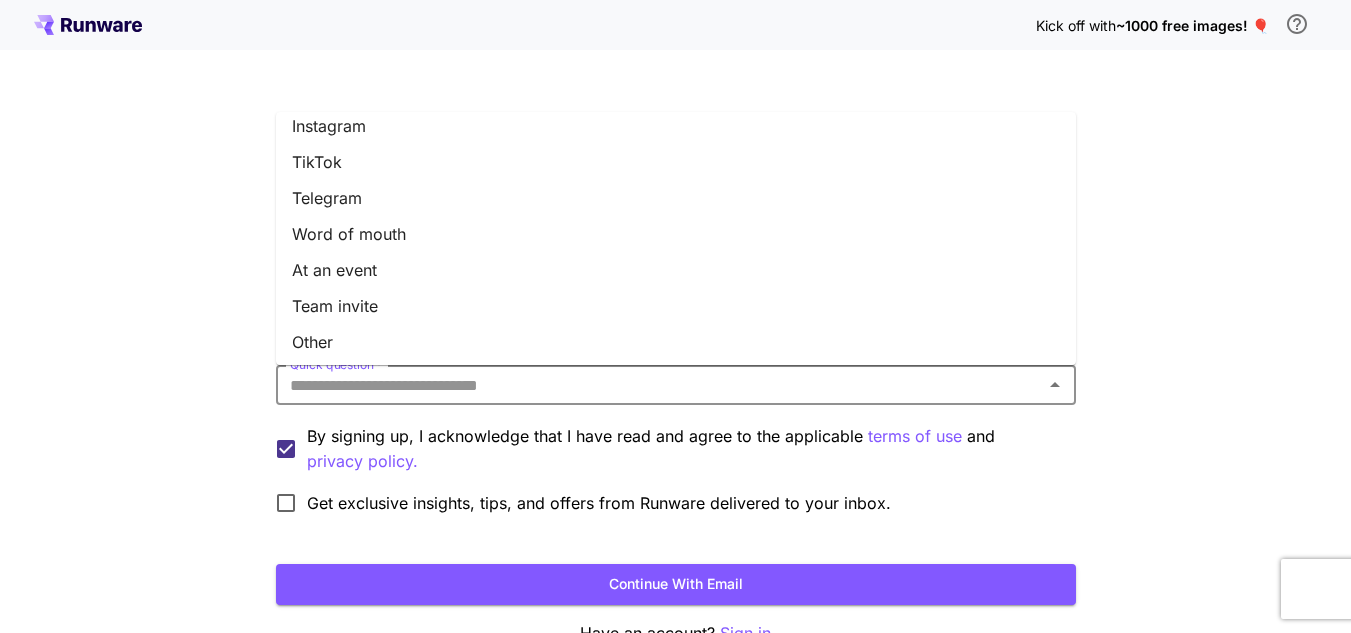 click on "Word of mouth" at bounding box center [676, 234] 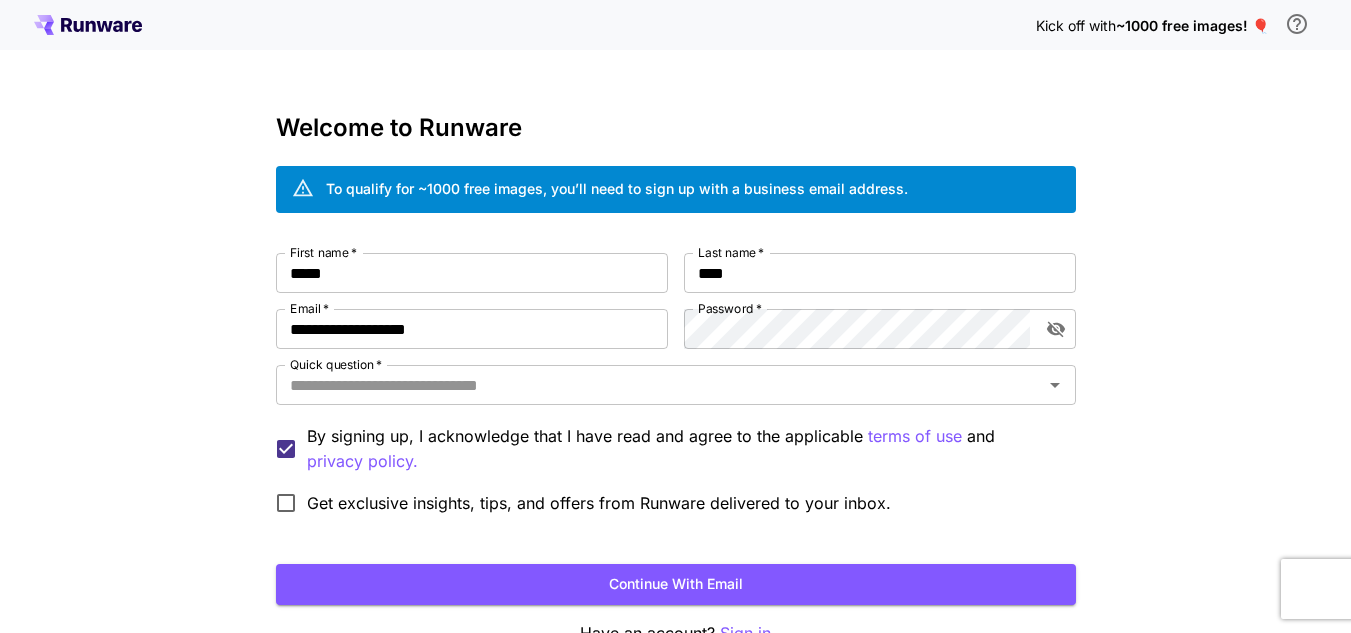 type on "**********" 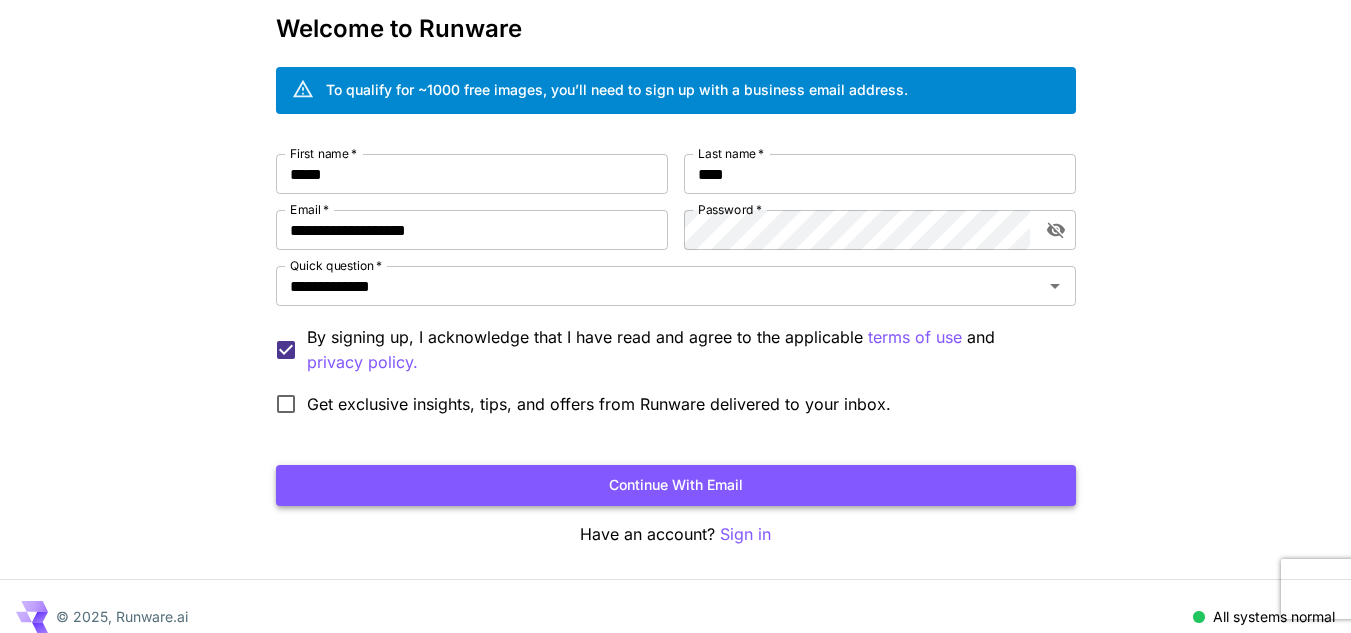 scroll, scrollTop: 100, scrollLeft: 0, axis: vertical 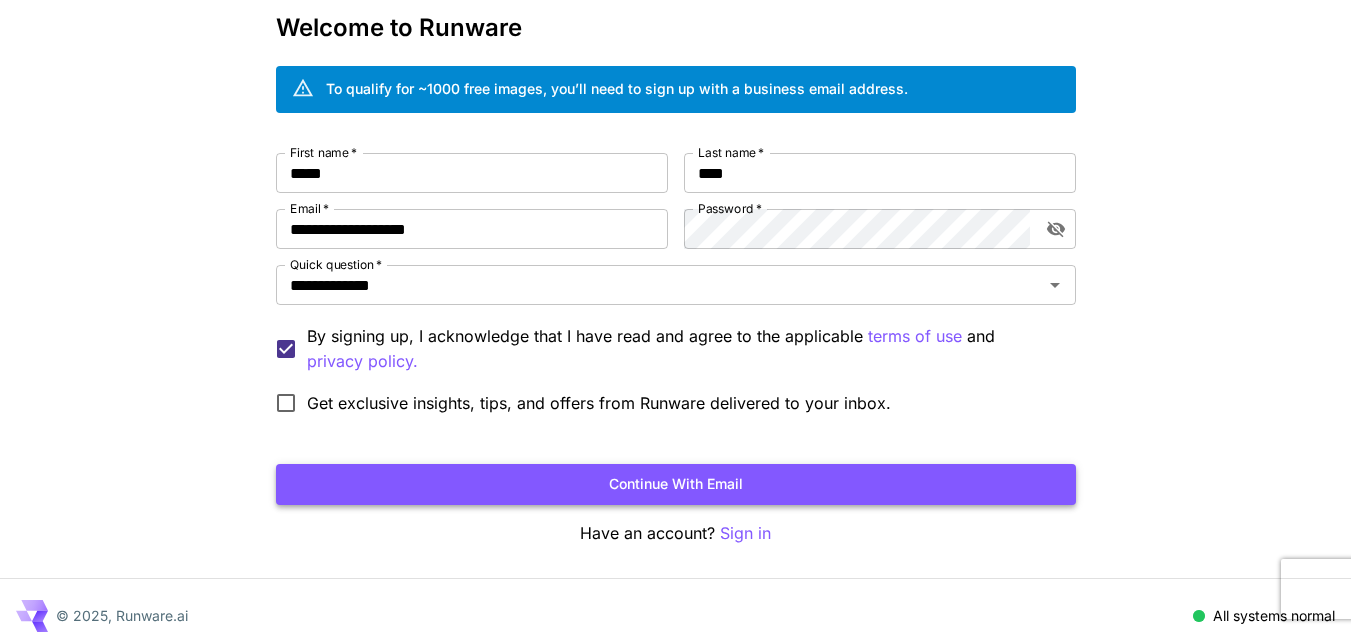 click on "Continue with email" at bounding box center [676, 484] 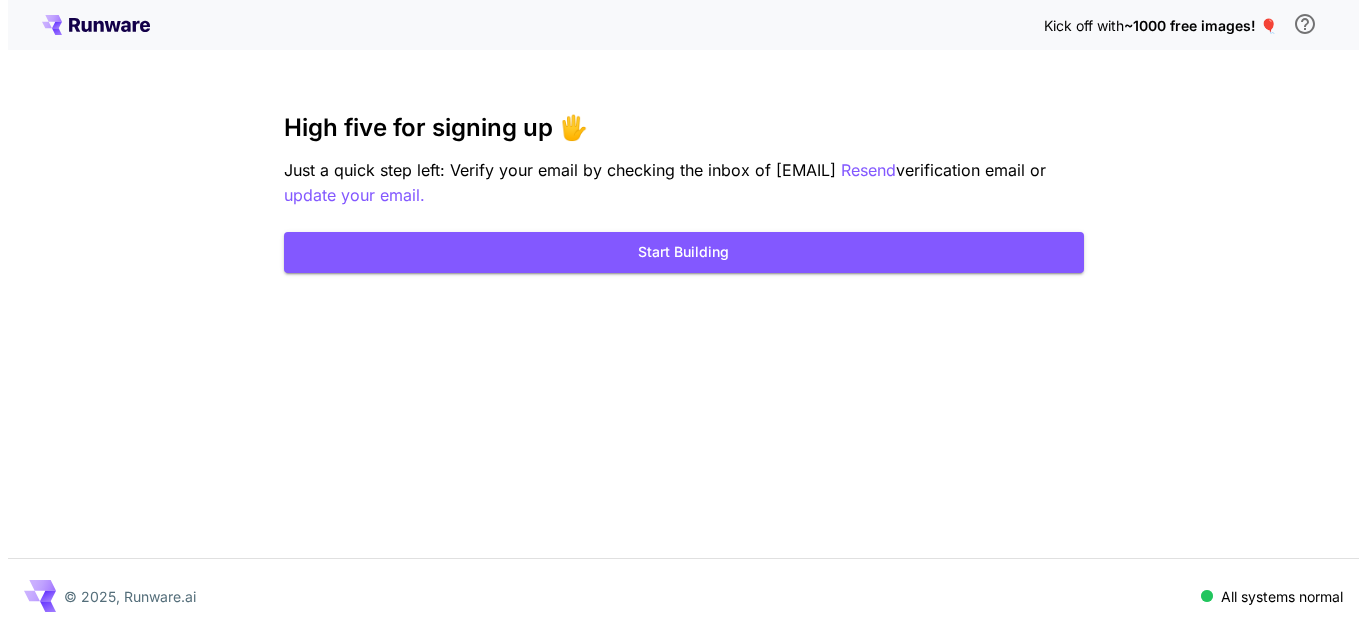 scroll, scrollTop: 0, scrollLeft: 0, axis: both 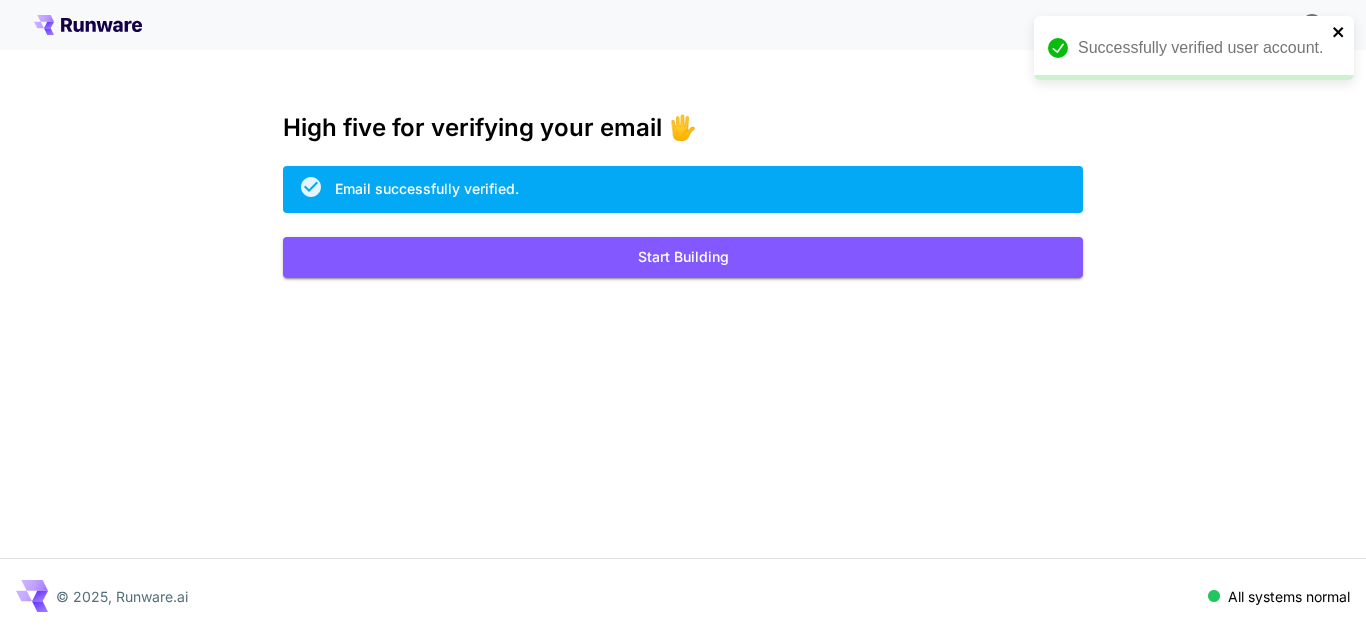 click 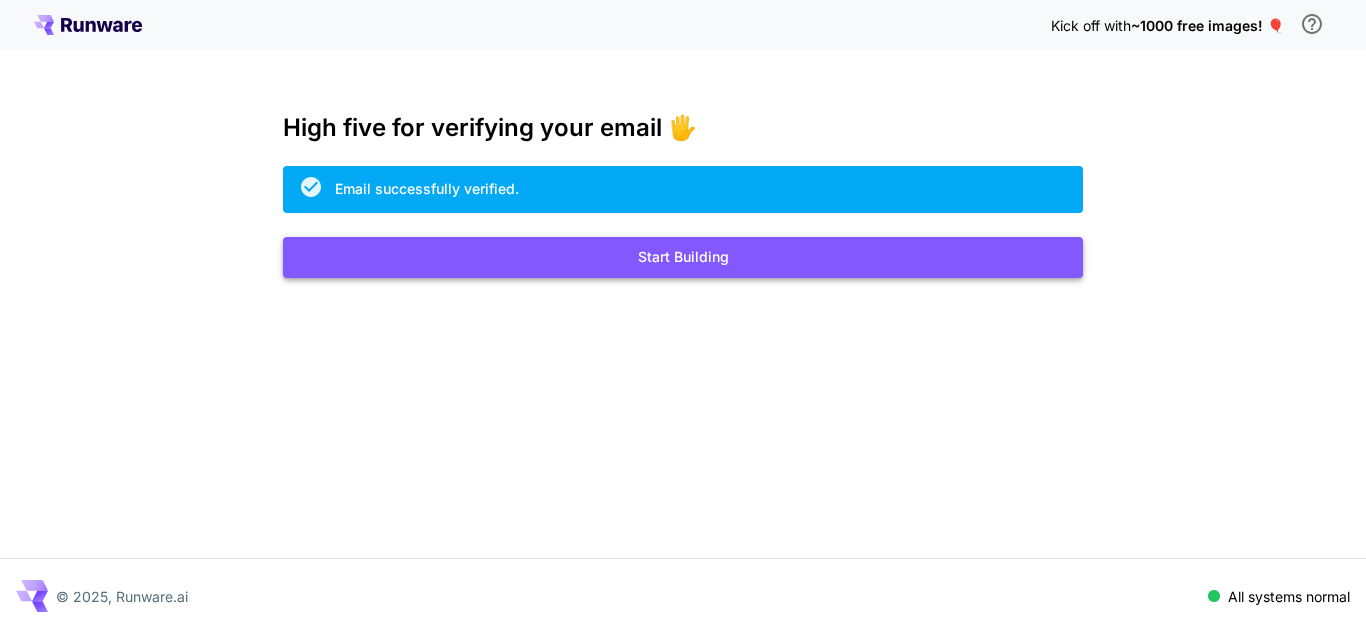 click on "Start Building" at bounding box center (683, 257) 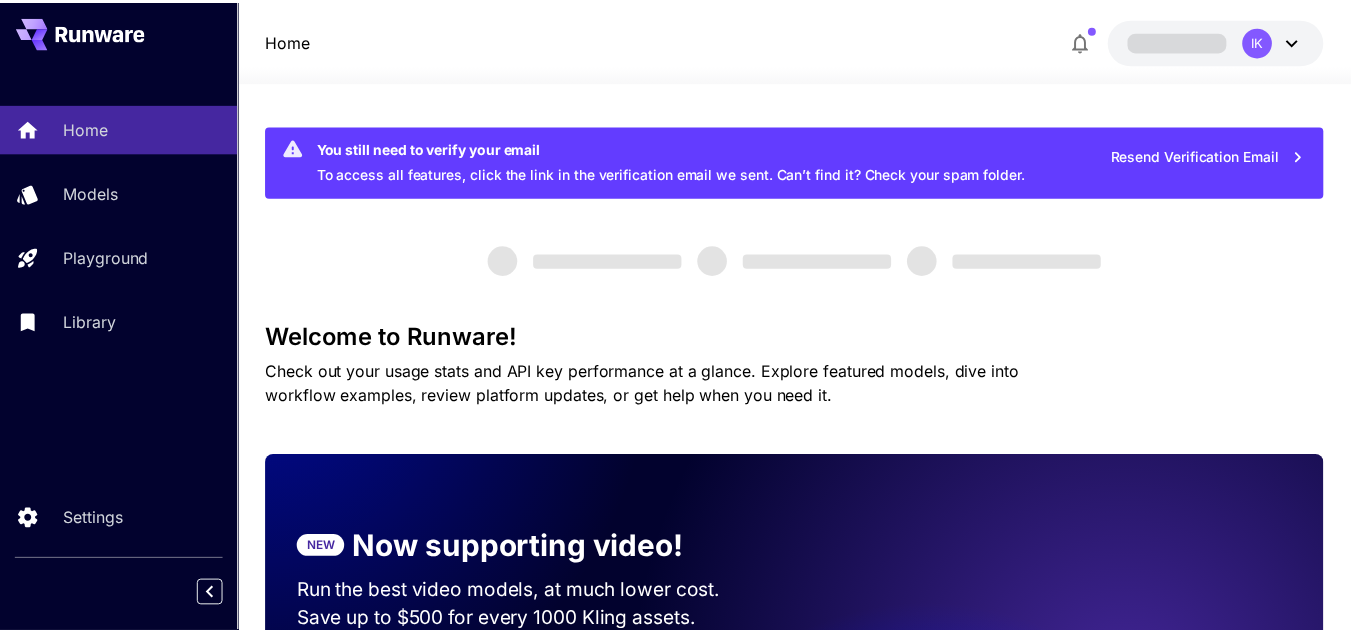 scroll, scrollTop: 0, scrollLeft: 0, axis: both 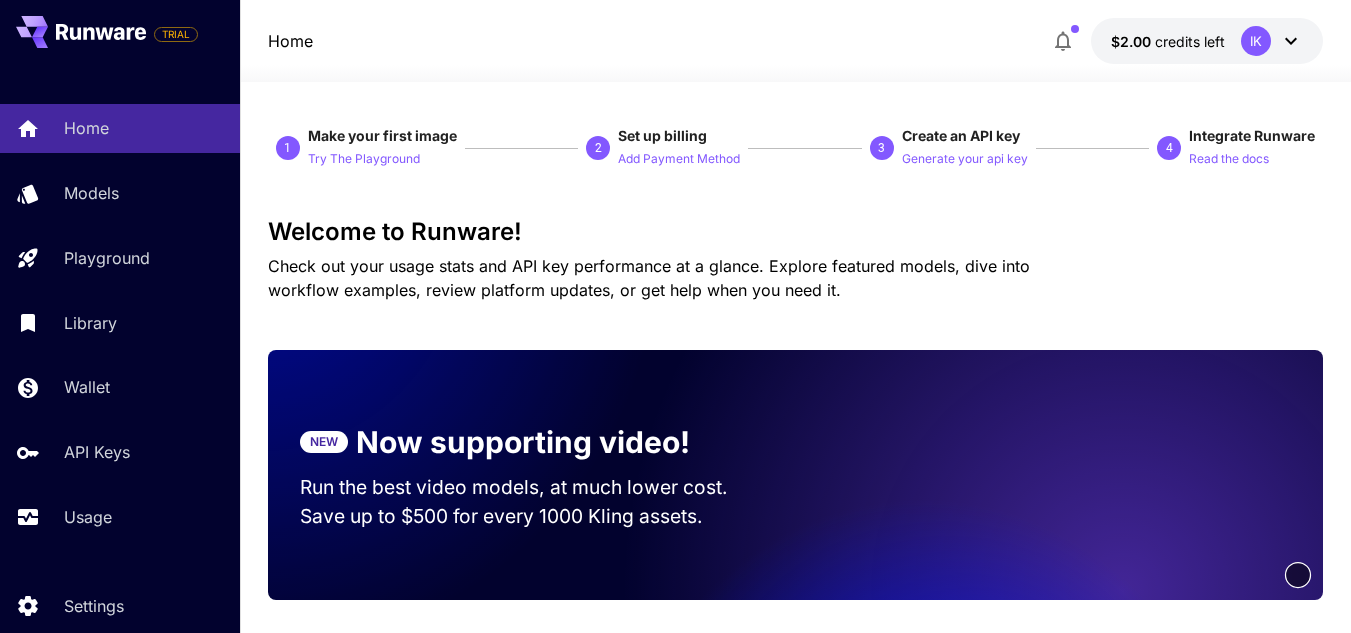 click 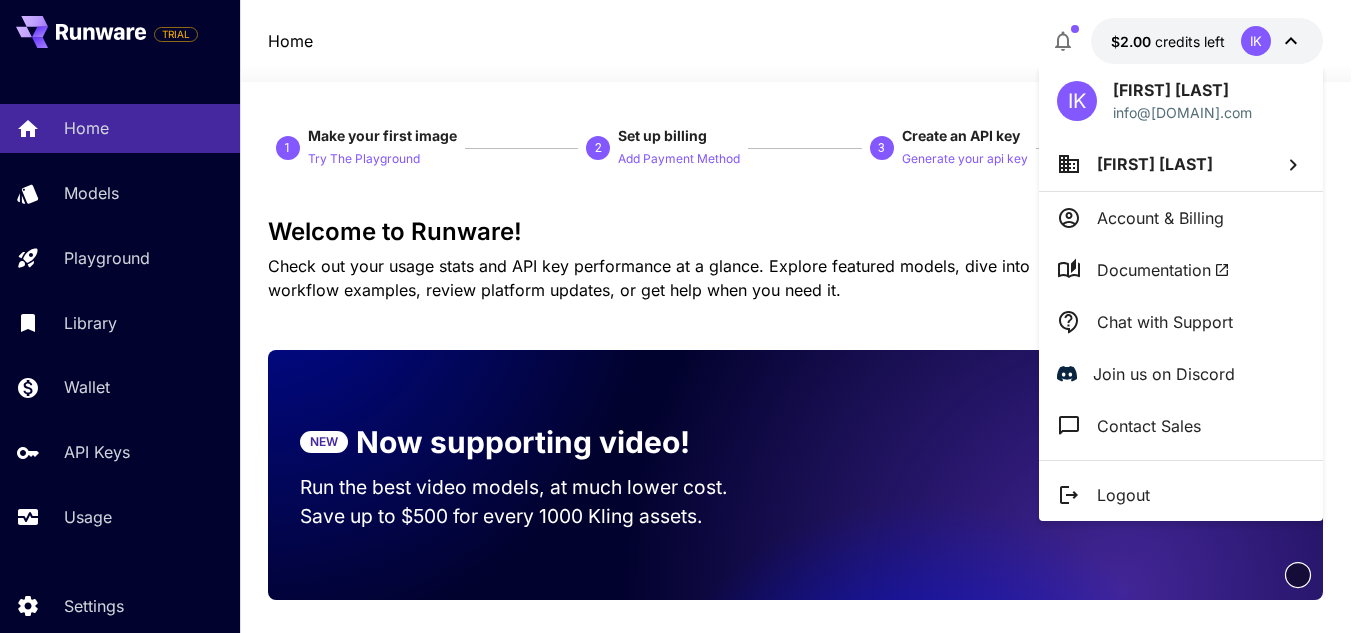 click at bounding box center (683, 316) 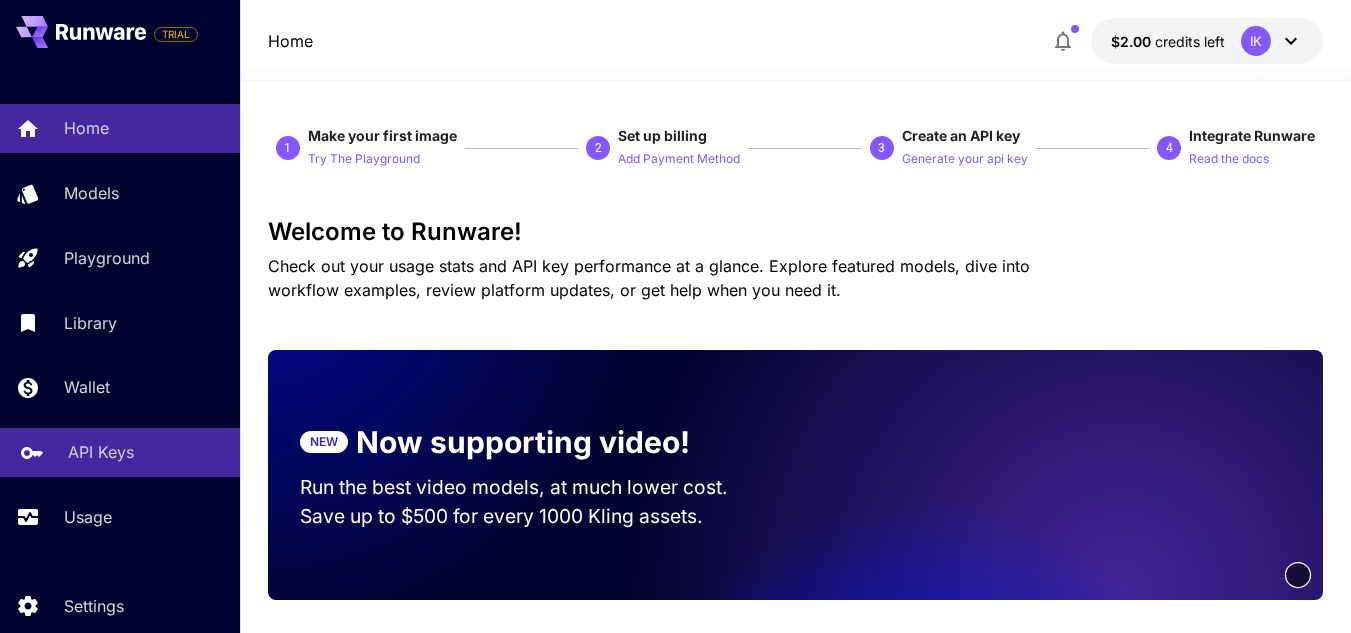 click on "API Keys" at bounding box center (101, 452) 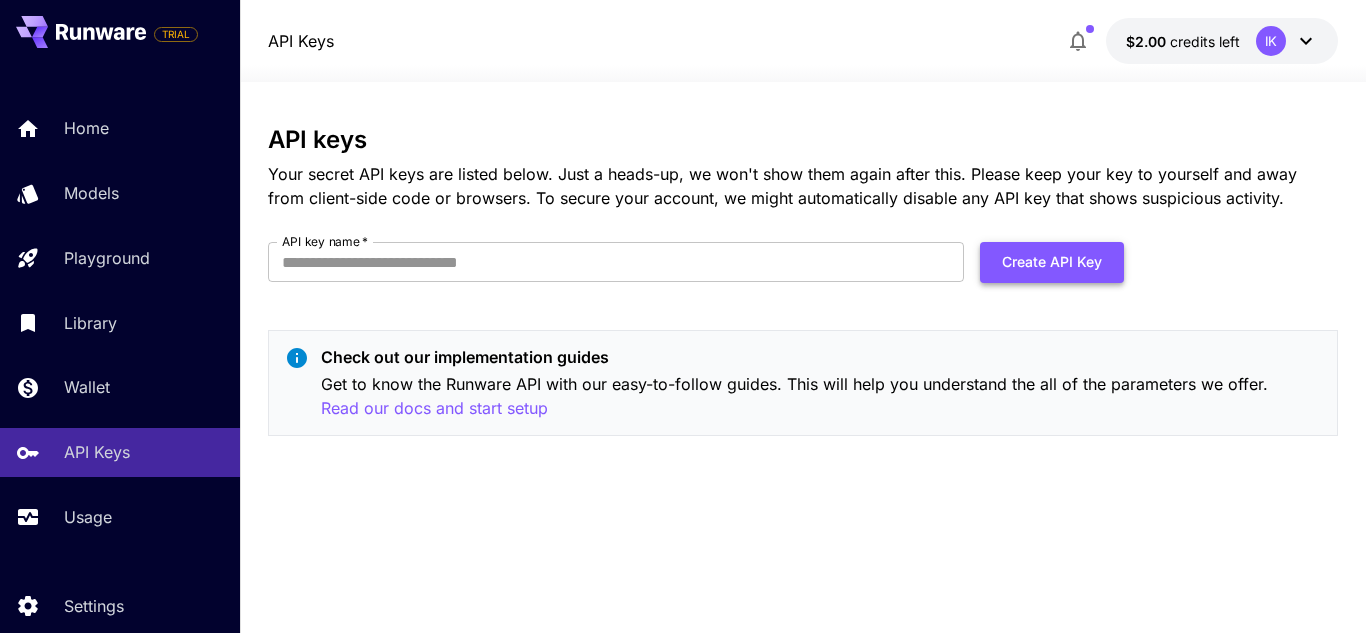 click on "Create API Key" at bounding box center [1052, 262] 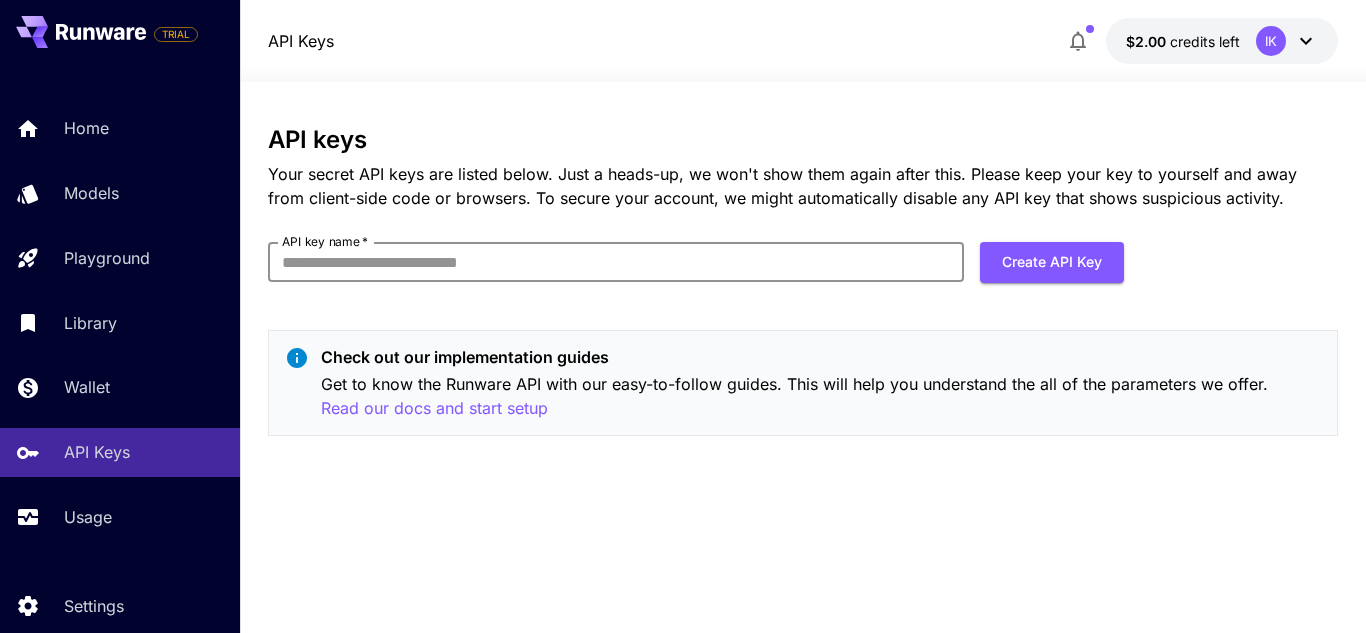 click on "API key name   *" at bounding box center (616, 262) 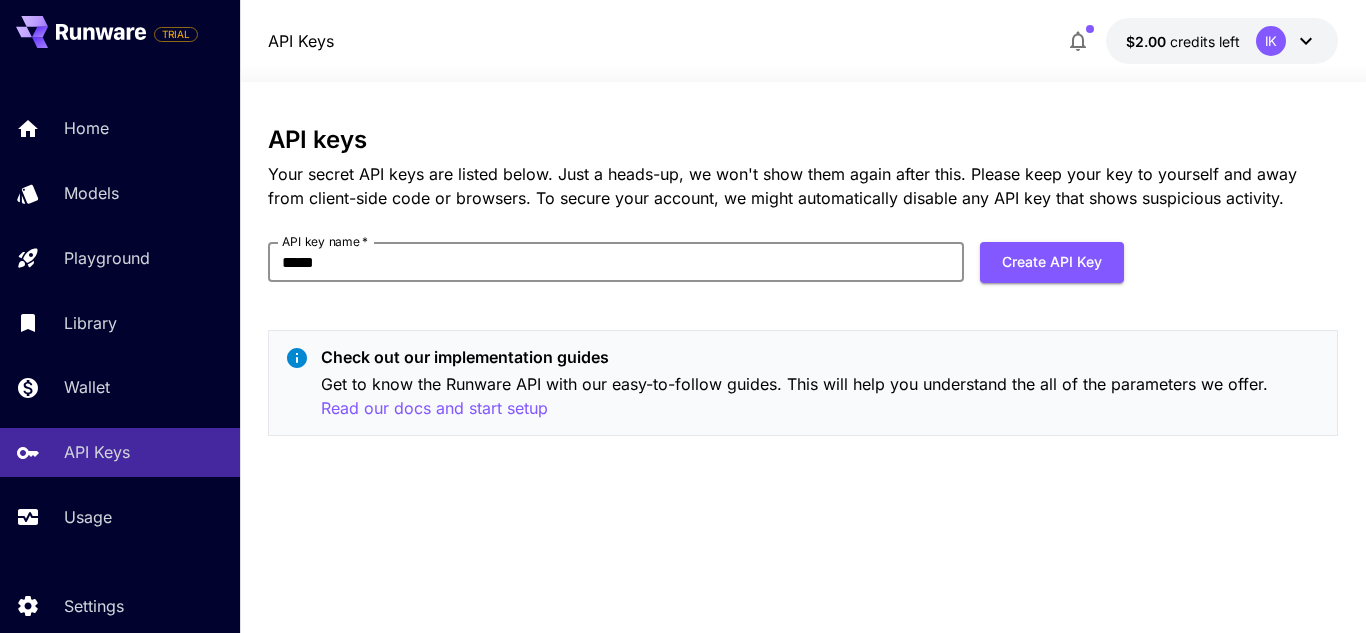 type on "*****" 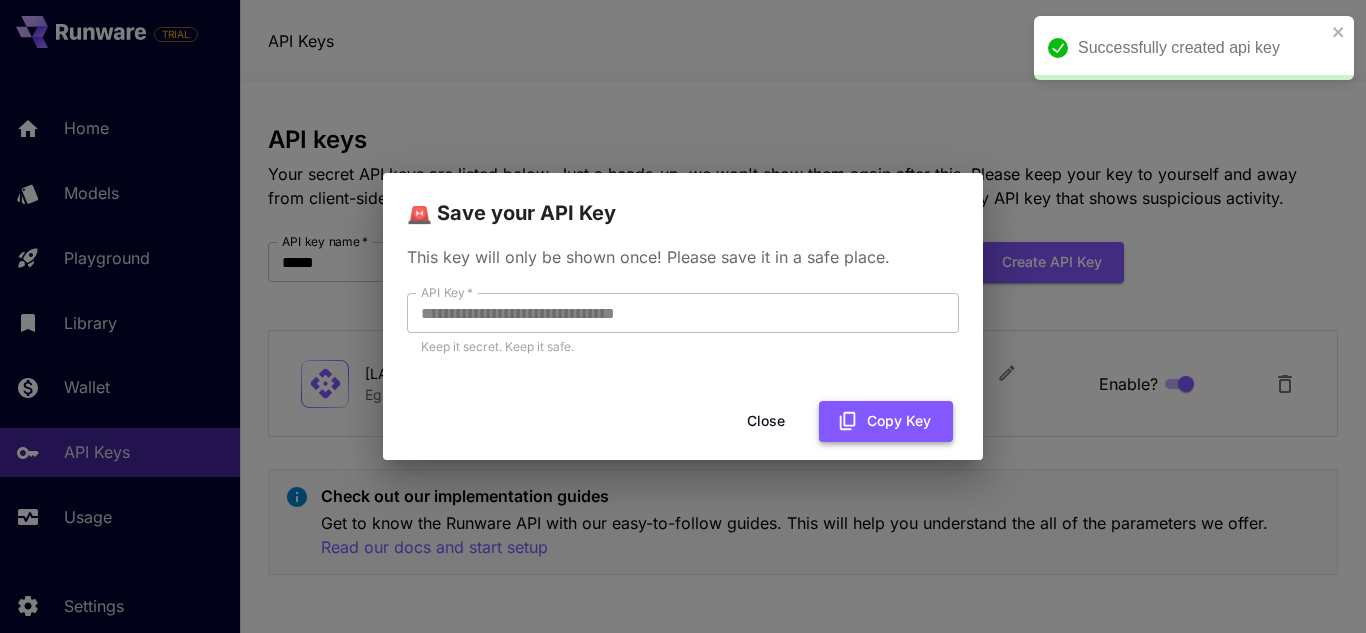 click 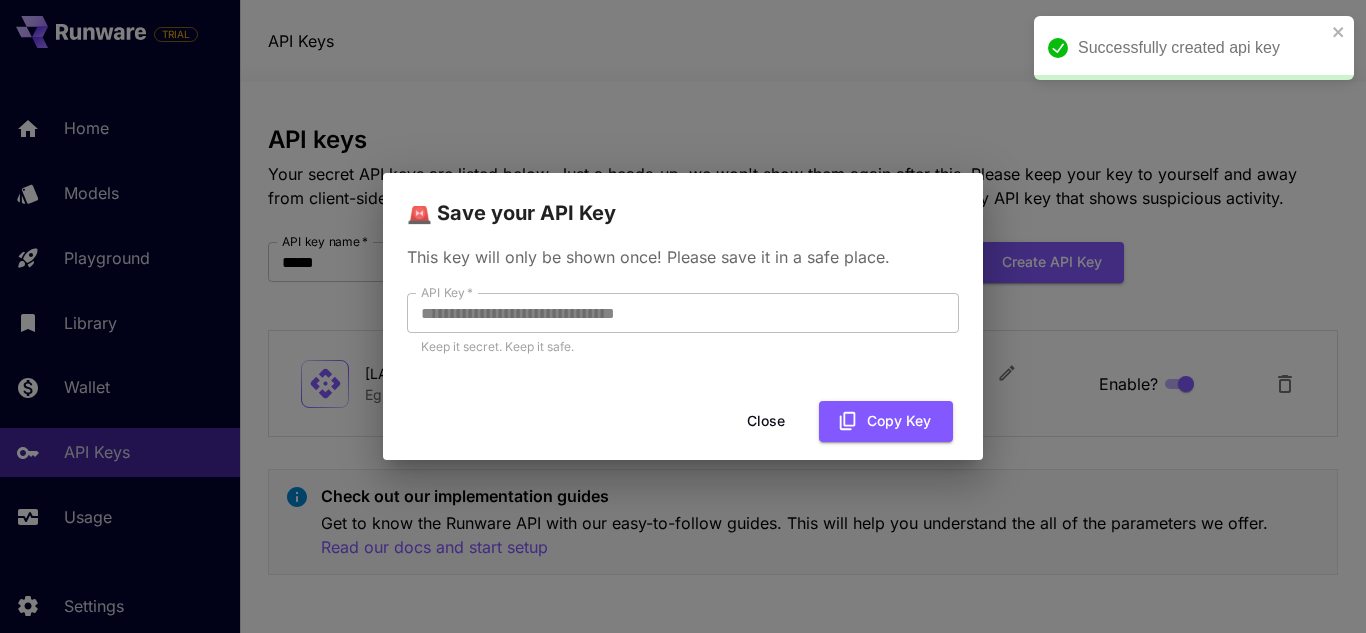 click on "Close" at bounding box center (766, 421) 